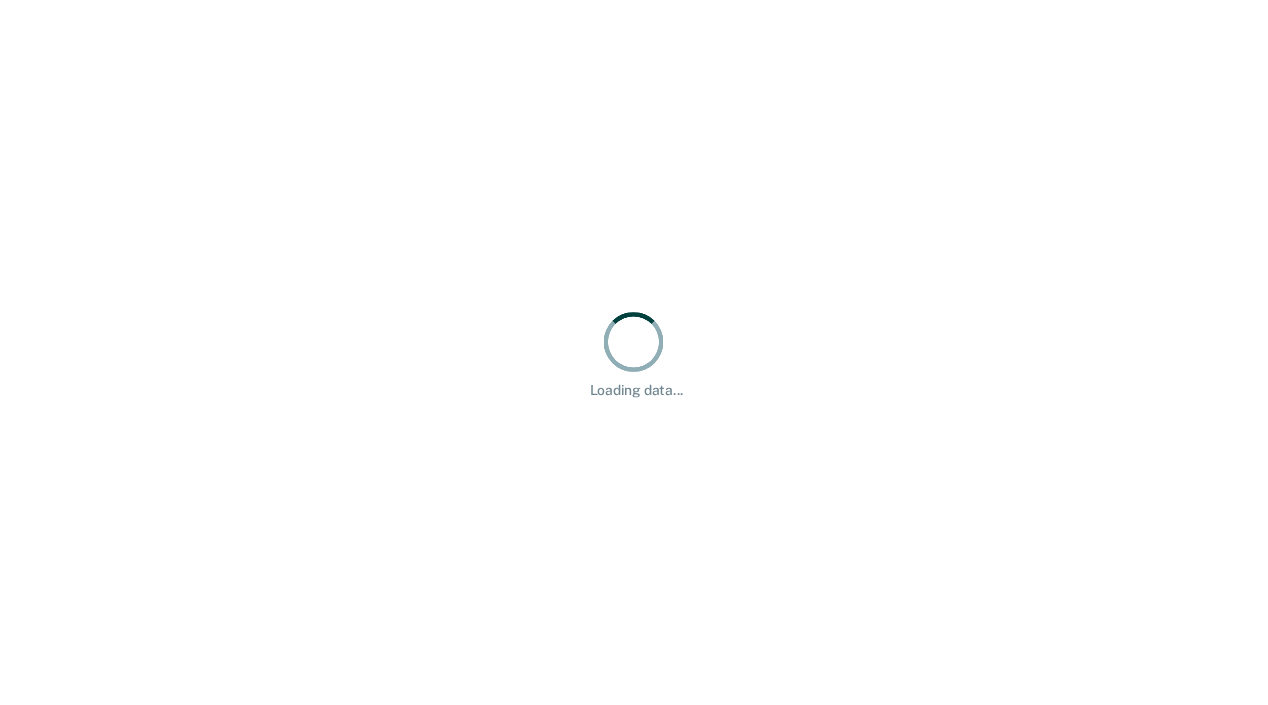 scroll, scrollTop: 0, scrollLeft: 0, axis: both 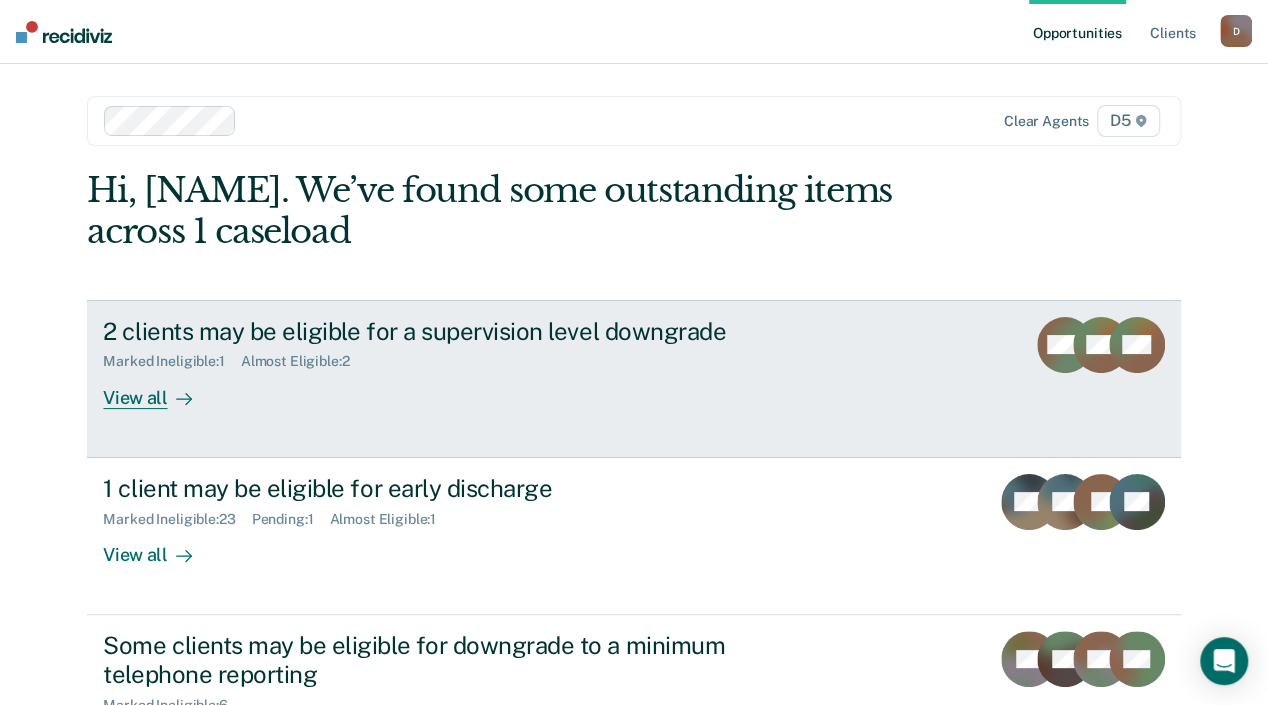 click on "View all" at bounding box center [159, 389] 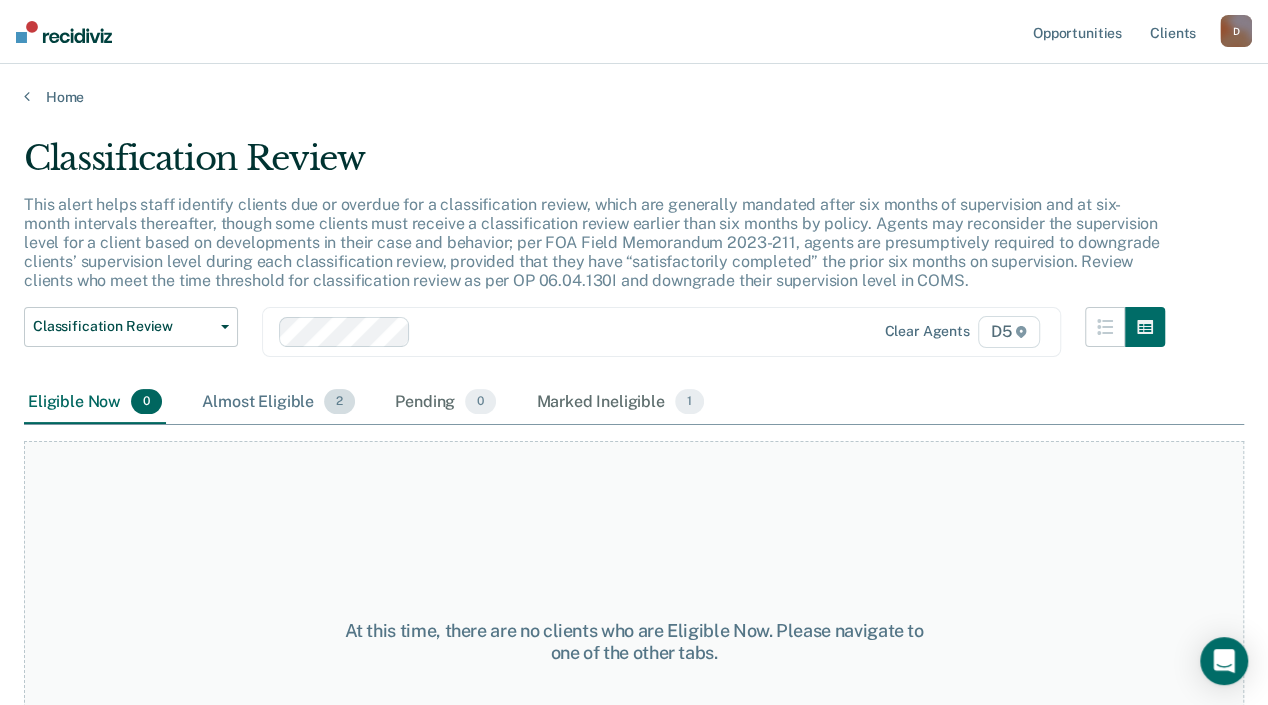 click on "Almost Eligible 2" at bounding box center (278, 403) 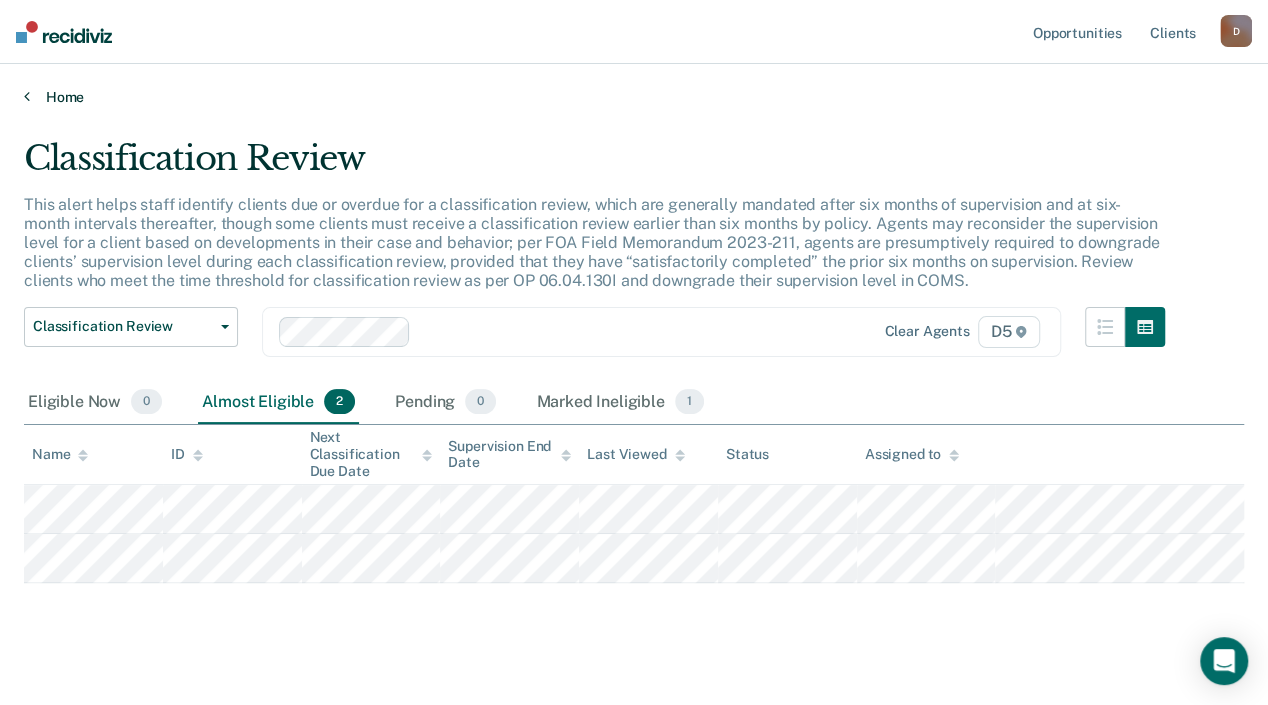 click at bounding box center [27, 96] 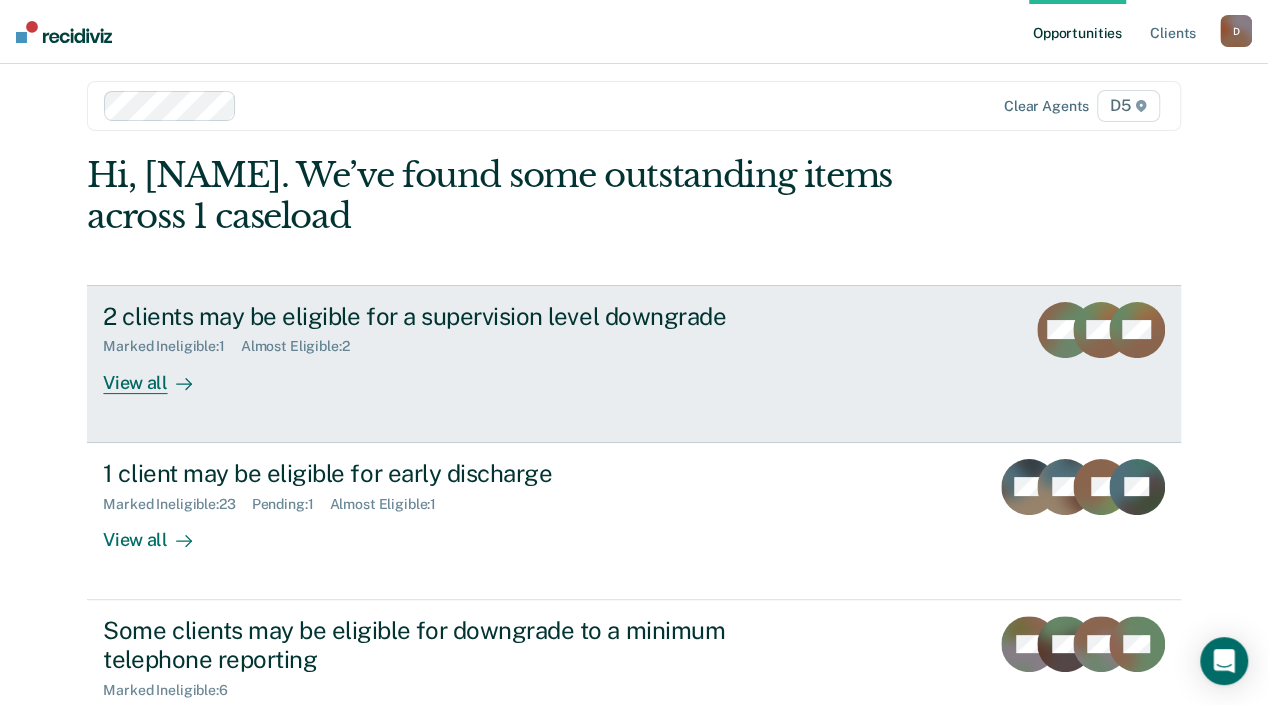 scroll, scrollTop: 100, scrollLeft: 0, axis: vertical 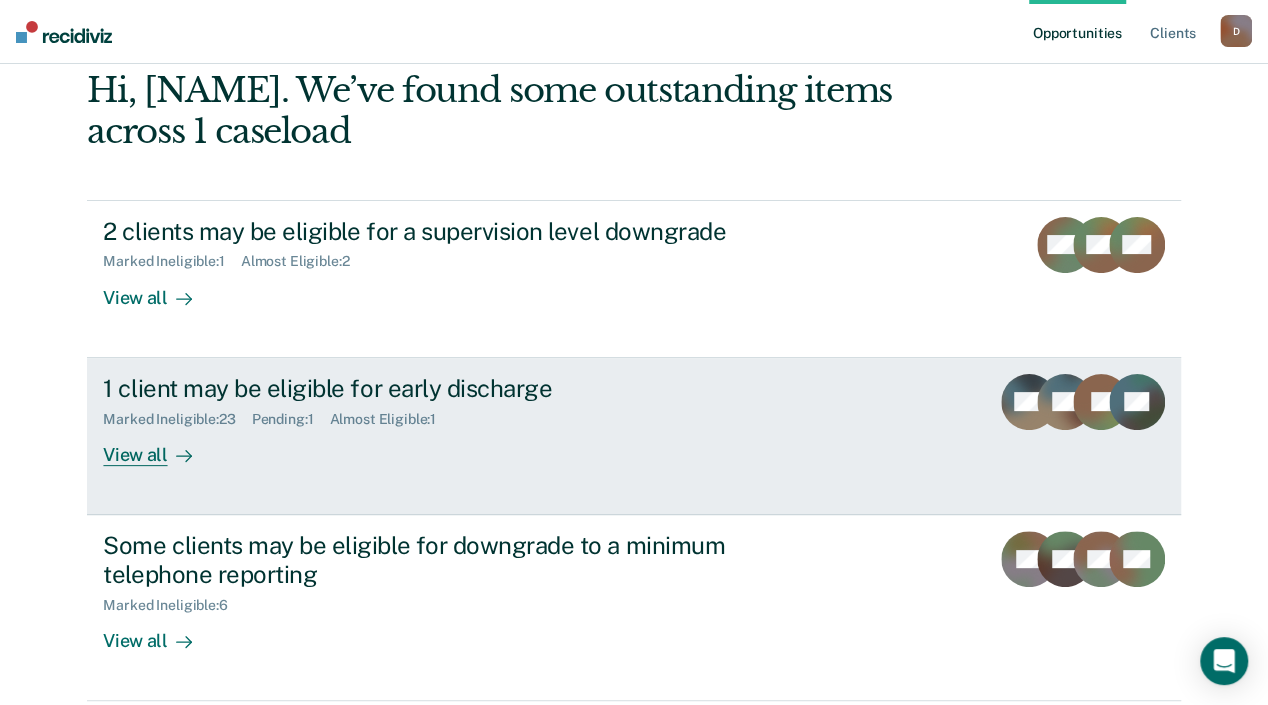click on "View all" at bounding box center (159, 446) 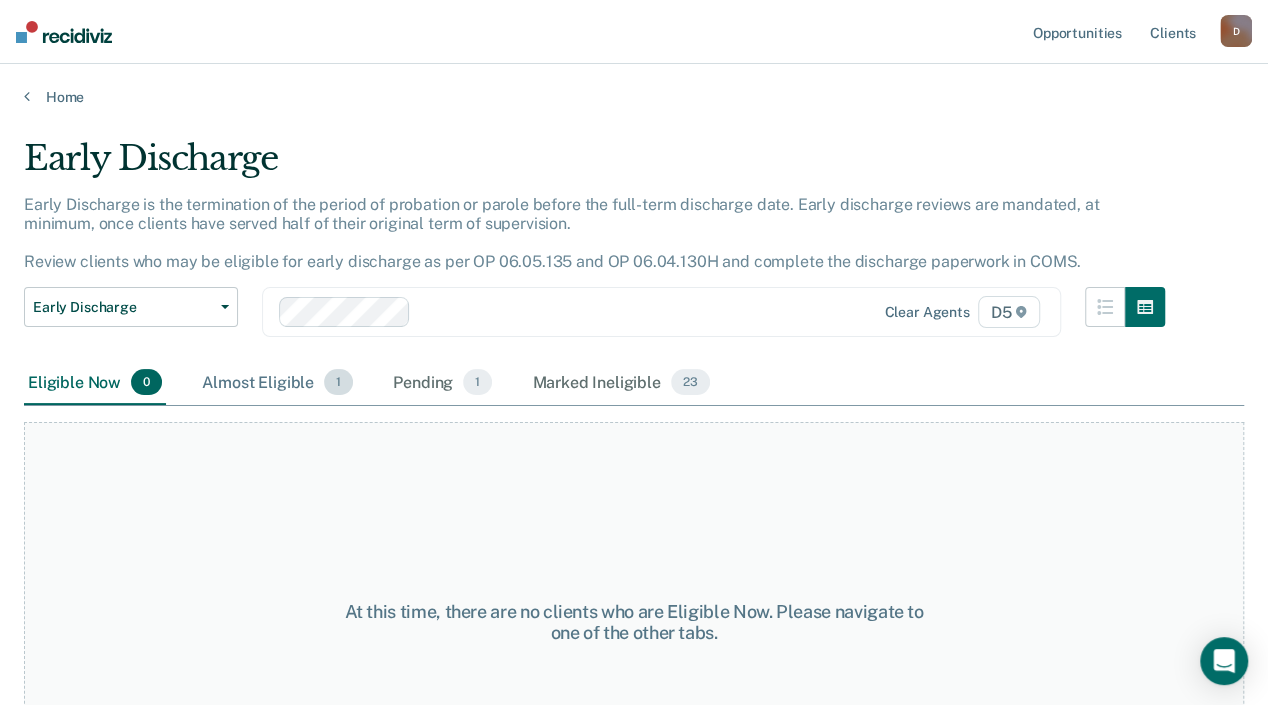 click on "Almost Eligible 1" at bounding box center (277, 383) 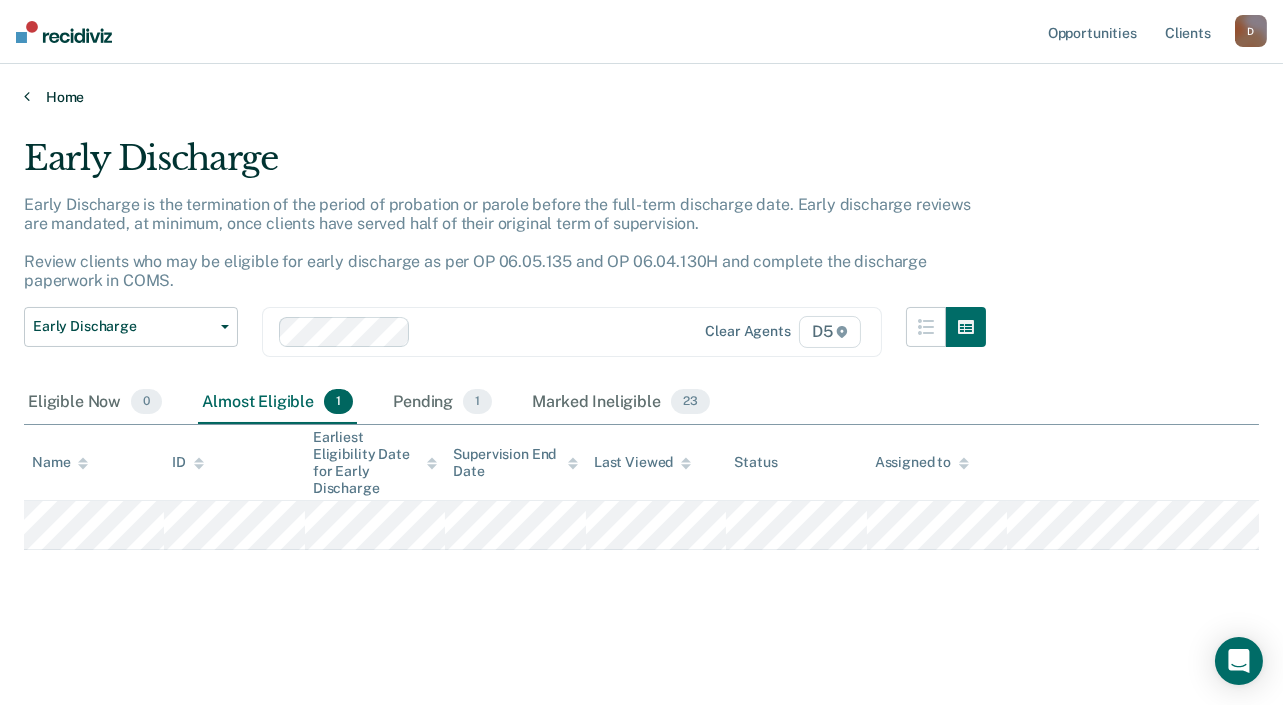 click at bounding box center (27, 96) 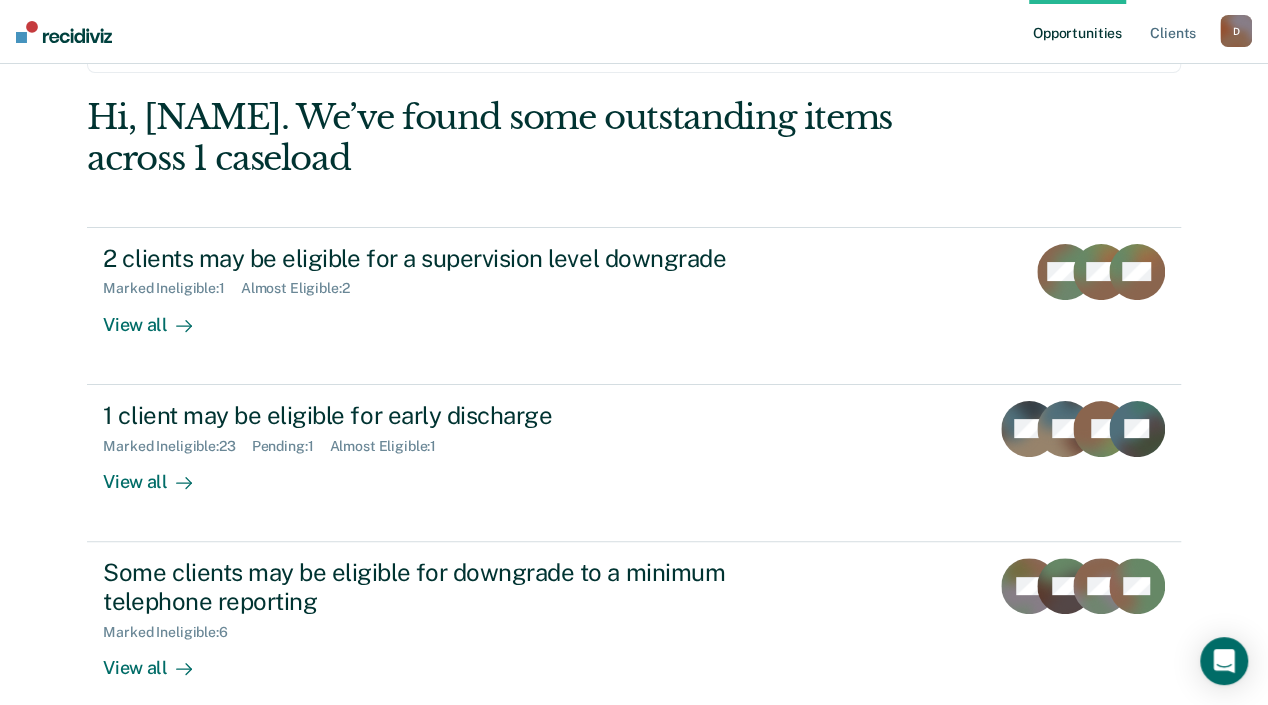 scroll, scrollTop: 174, scrollLeft: 0, axis: vertical 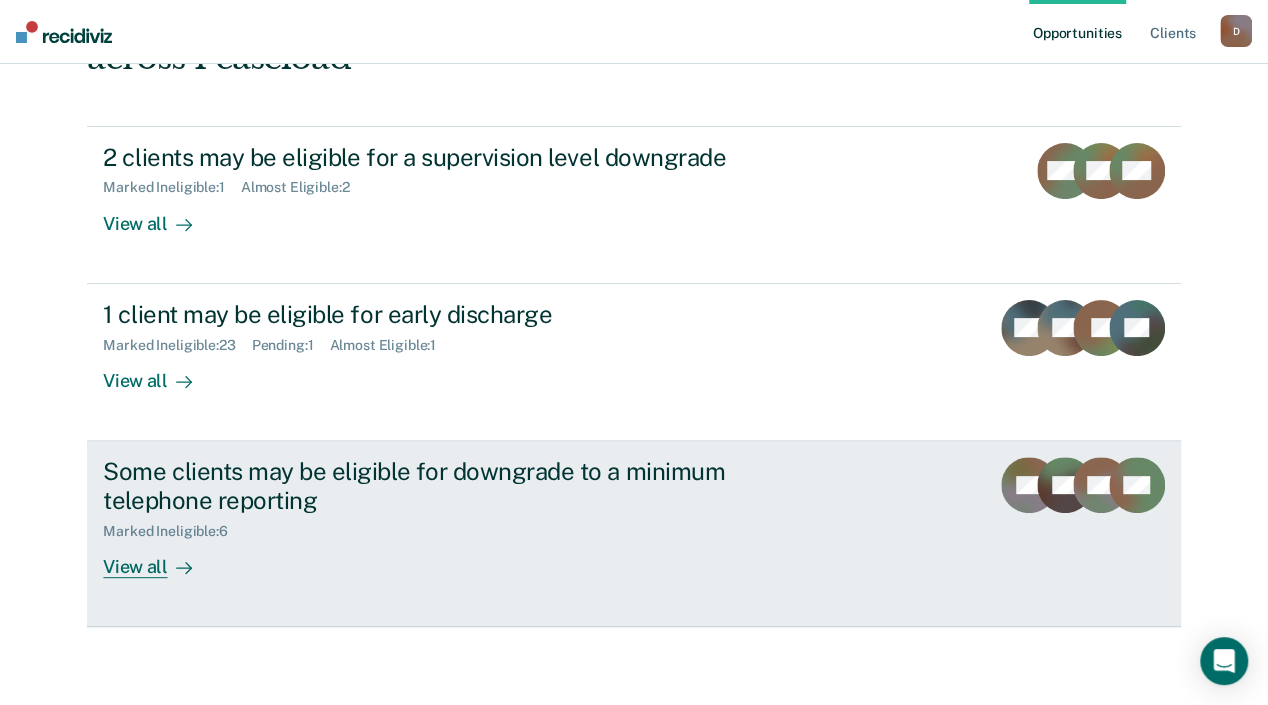 click on "View all" at bounding box center (159, 558) 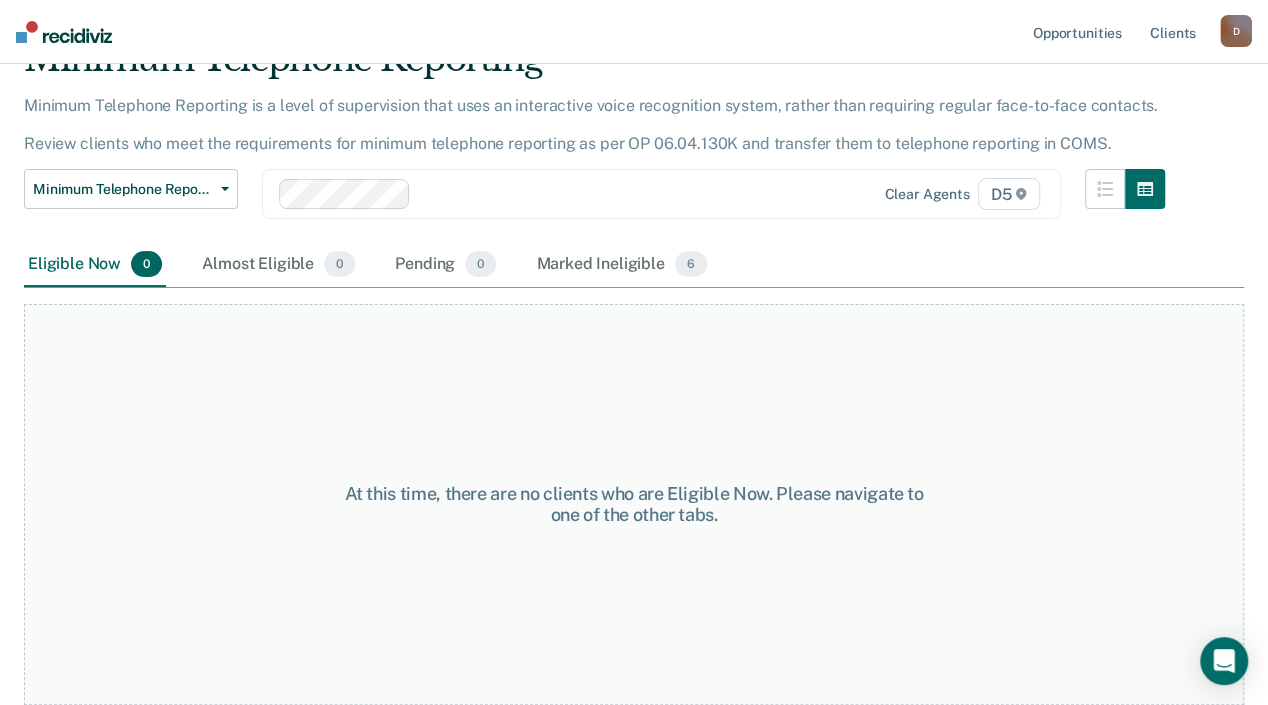 scroll, scrollTop: 0, scrollLeft: 0, axis: both 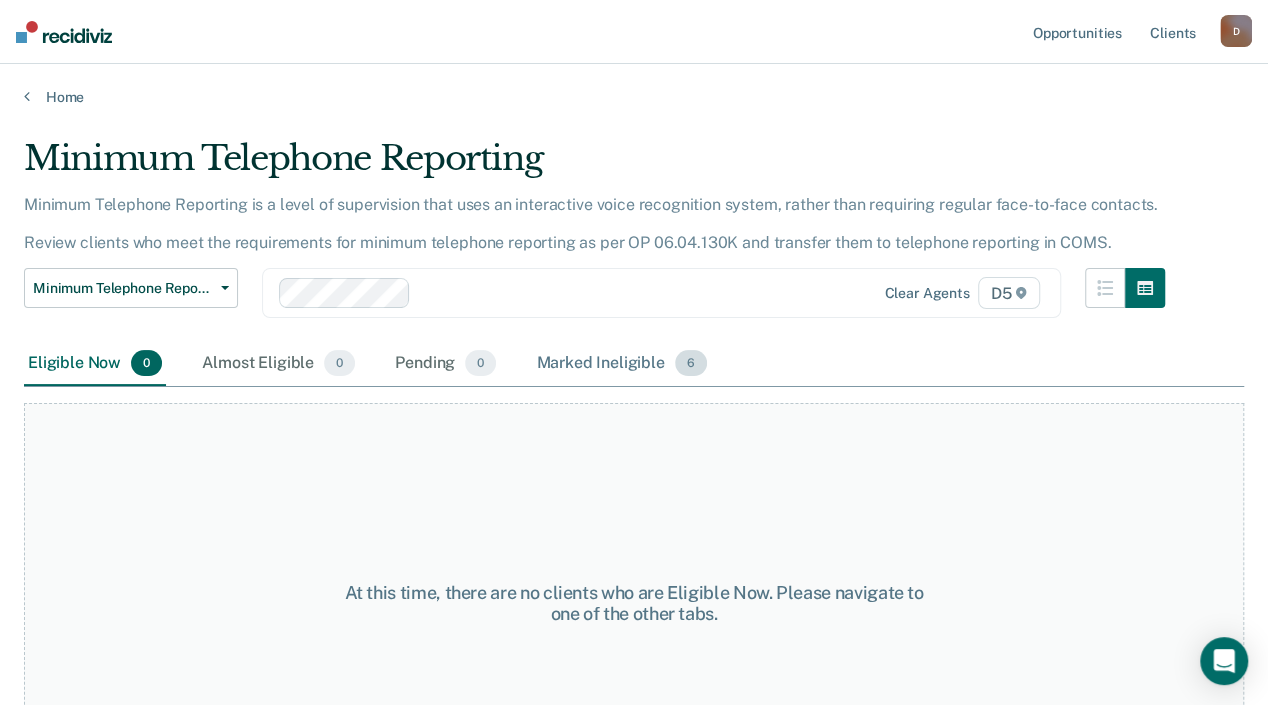 click on "Marked Ineligible 6" at bounding box center (621, 364) 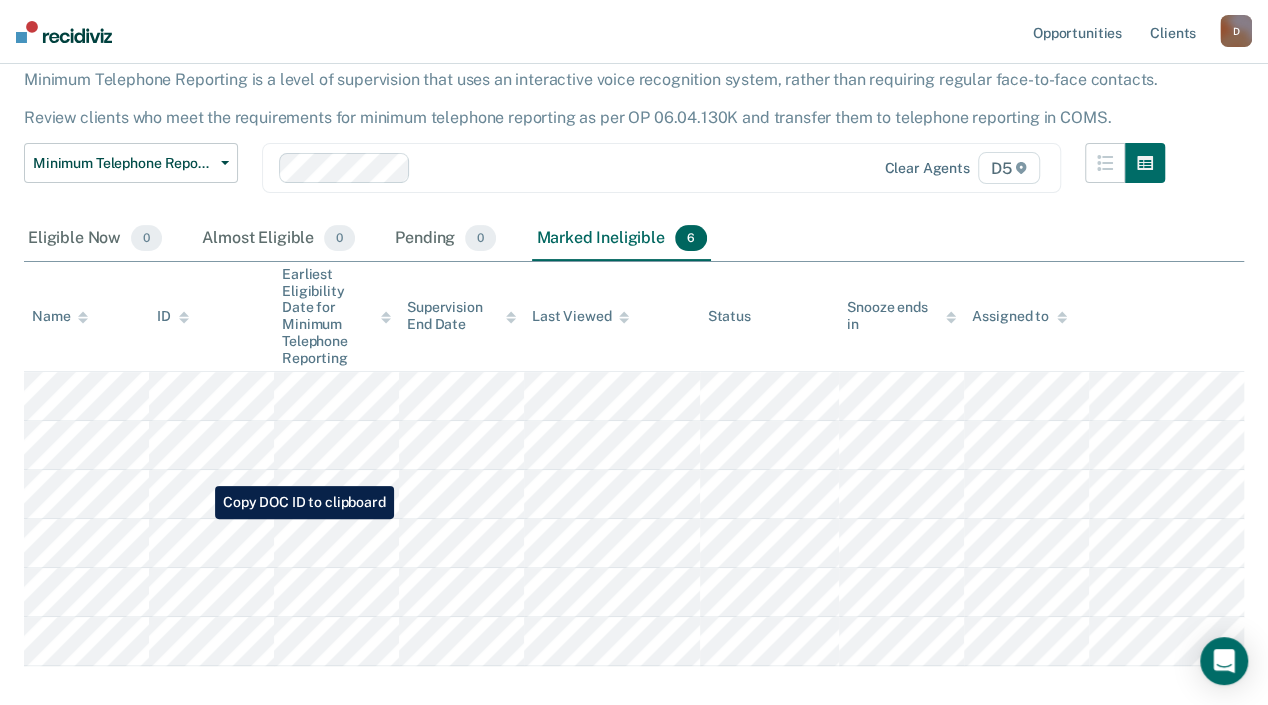scroll, scrollTop: 0, scrollLeft: 0, axis: both 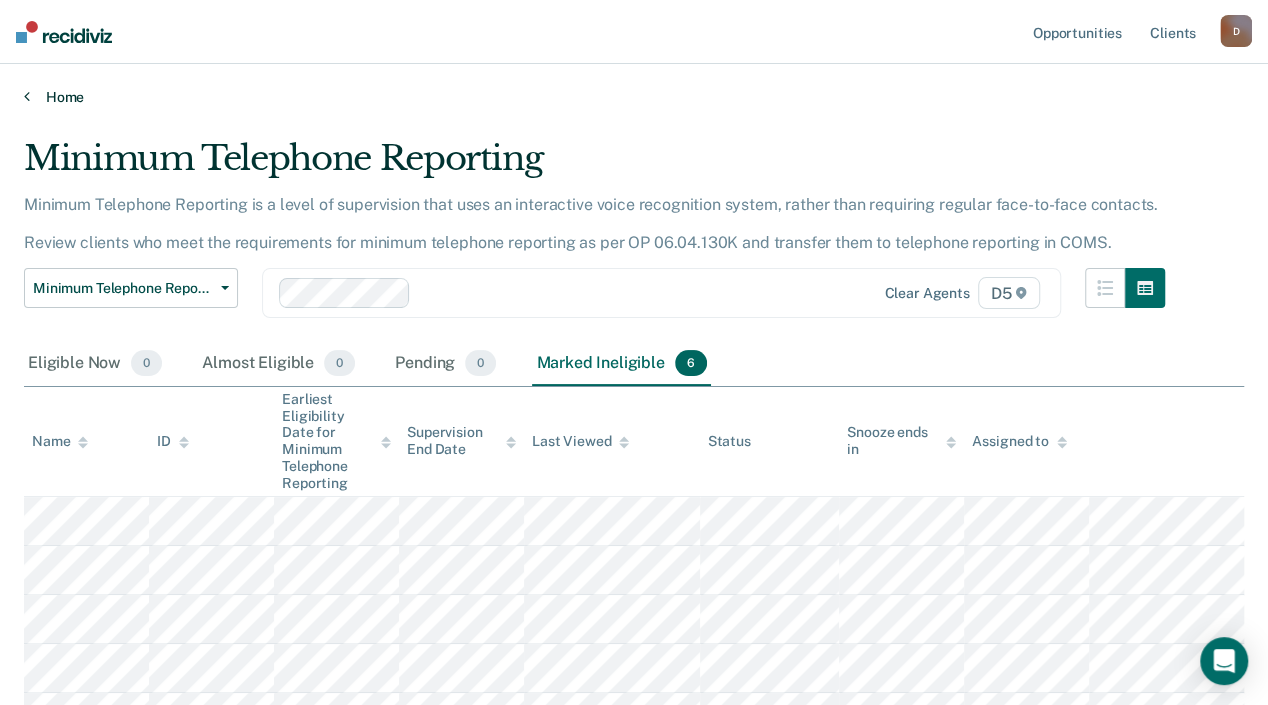 click on "Home" at bounding box center (634, 97) 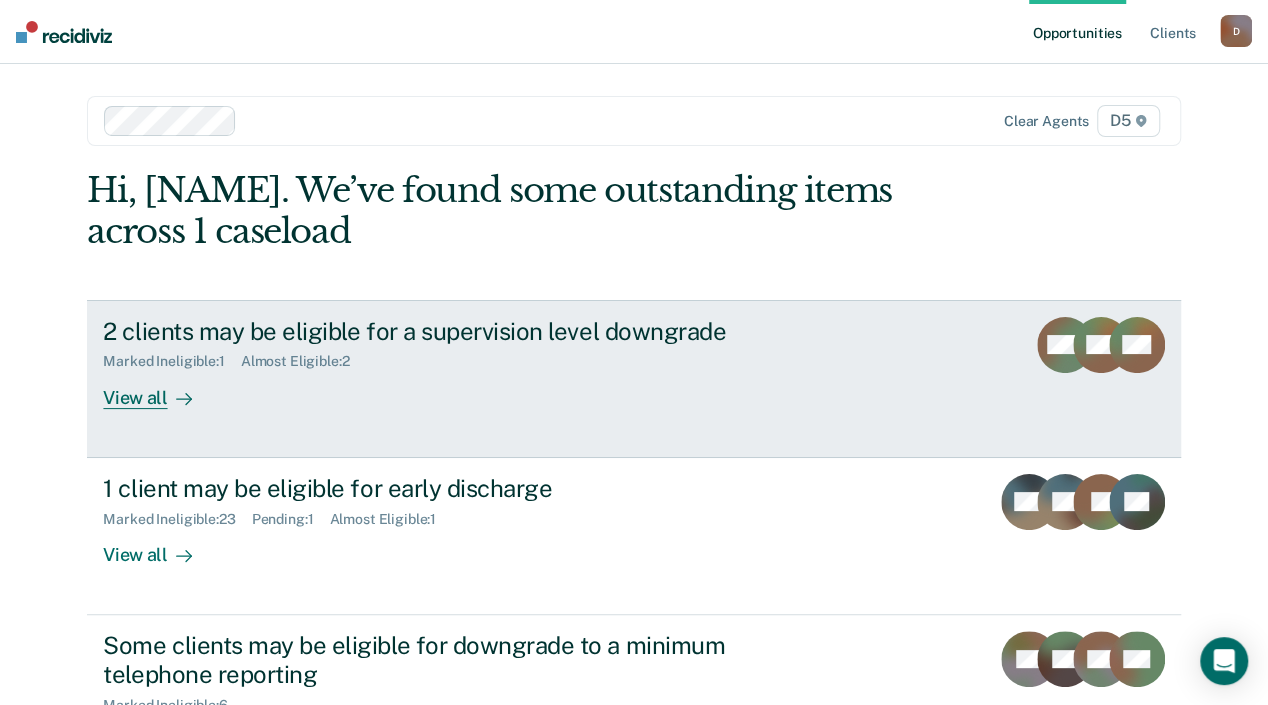 click on "View all" at bounding box center (159, 389) 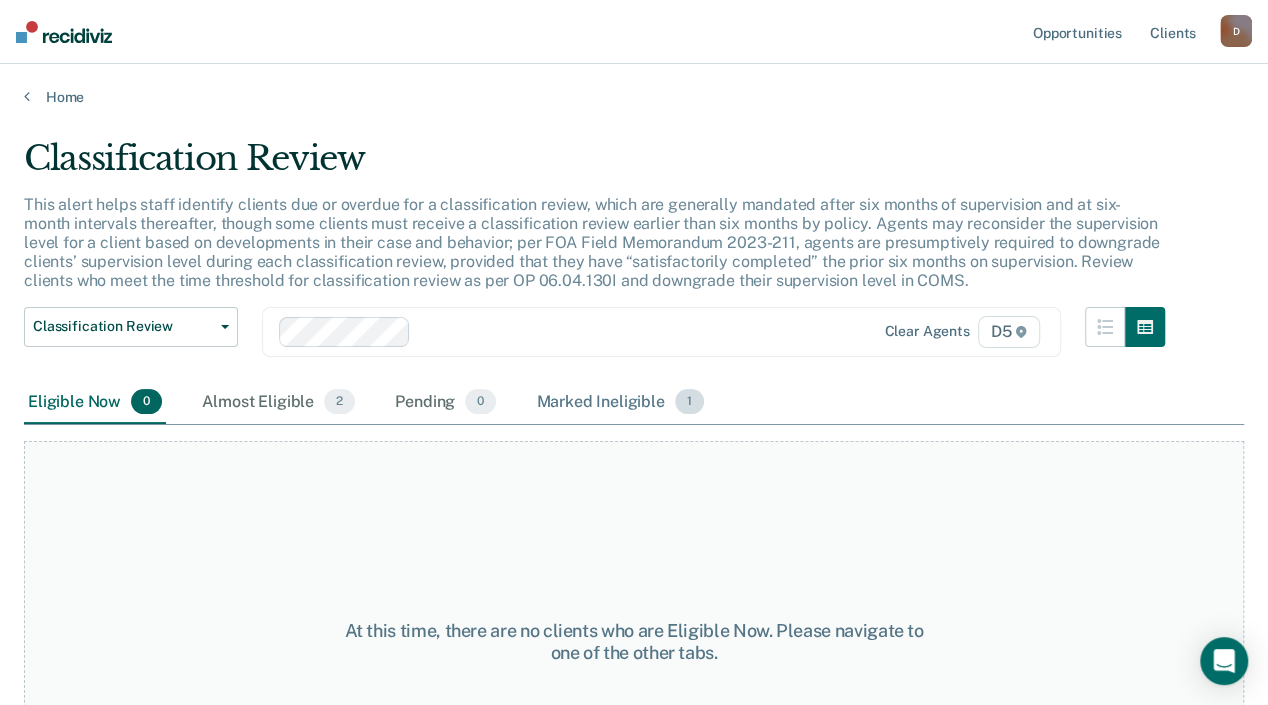 click on "Marked Ineligible 1" at bounding box center (620, 403) 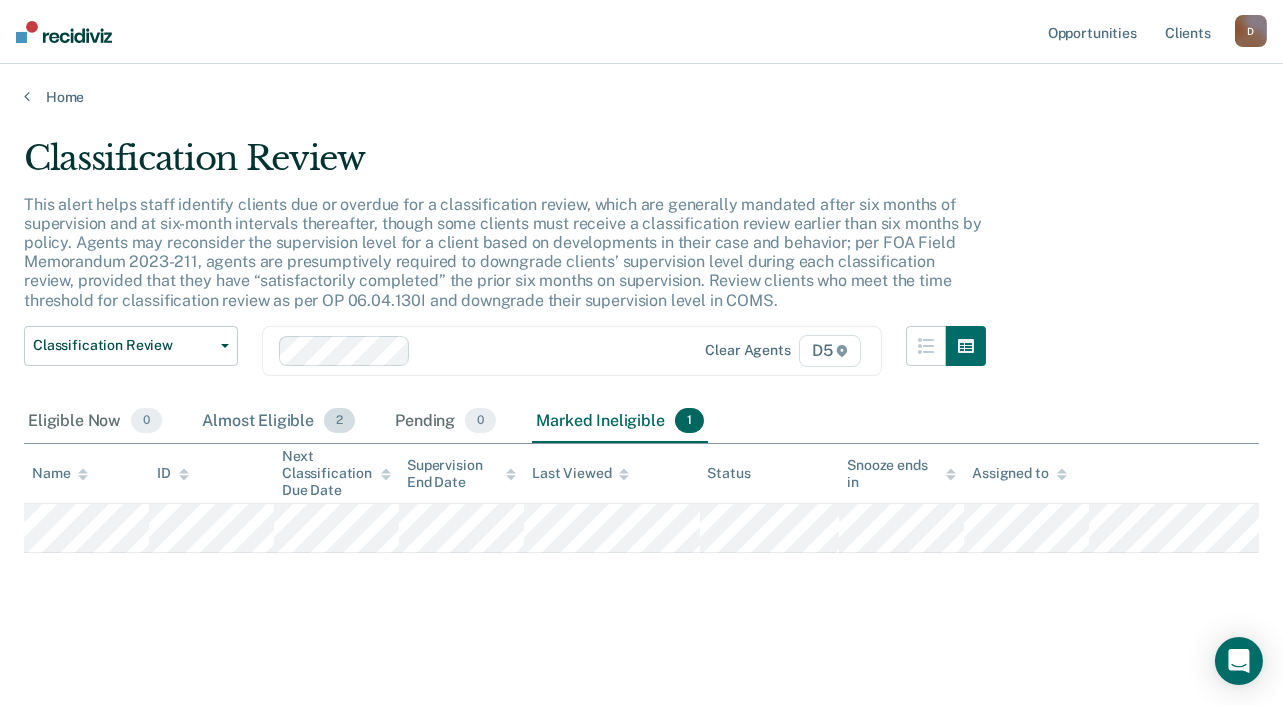 click on "Almost Eligible 2" at bounding box center [278, 422] 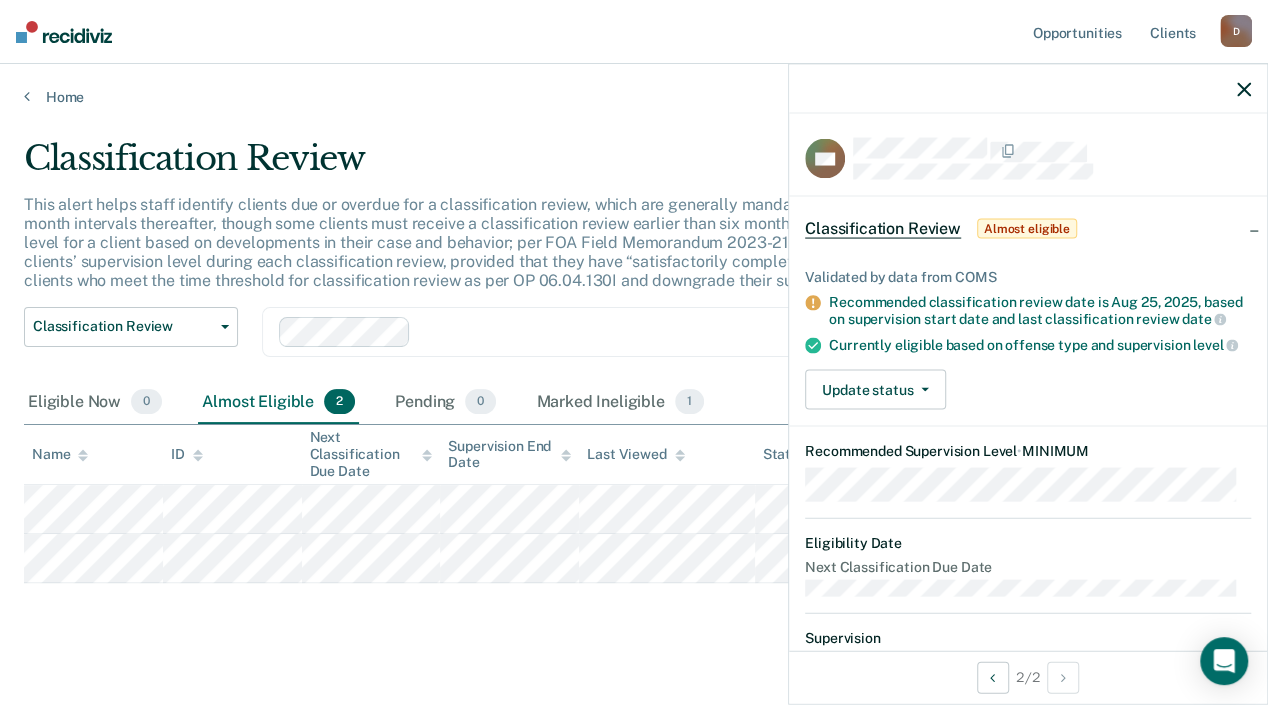 click at bounding box center [1028, 89] 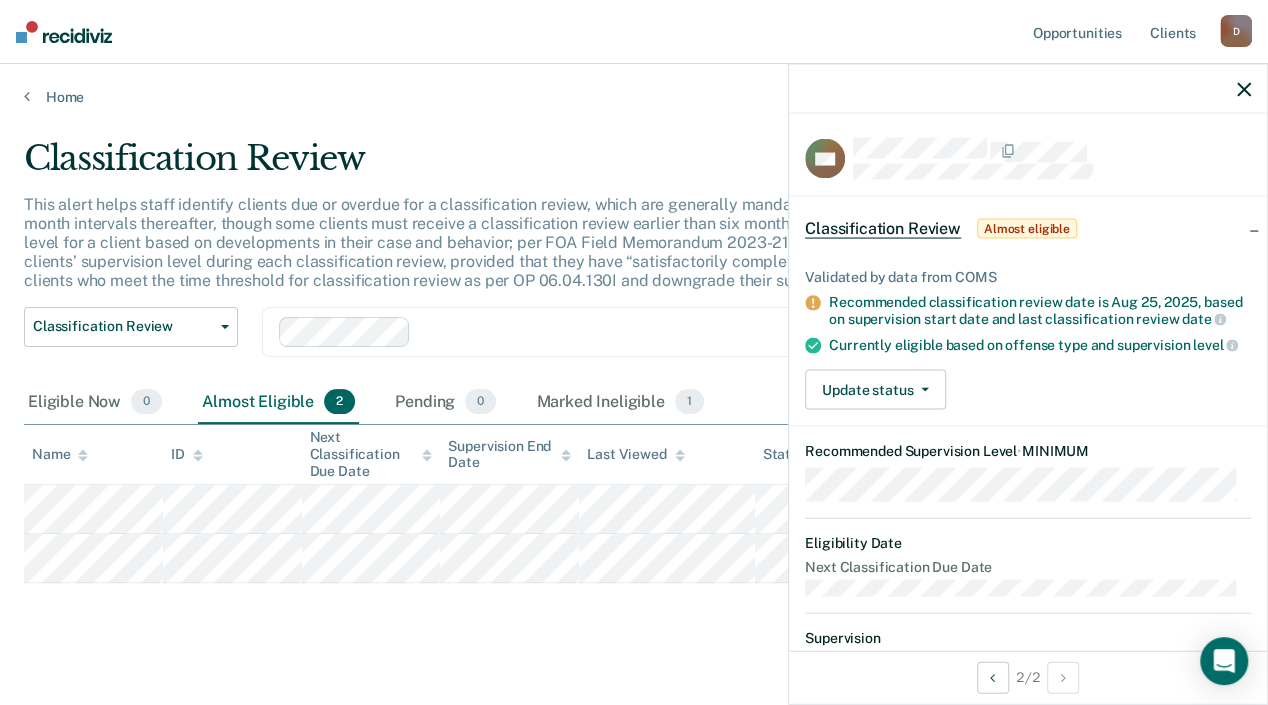 click 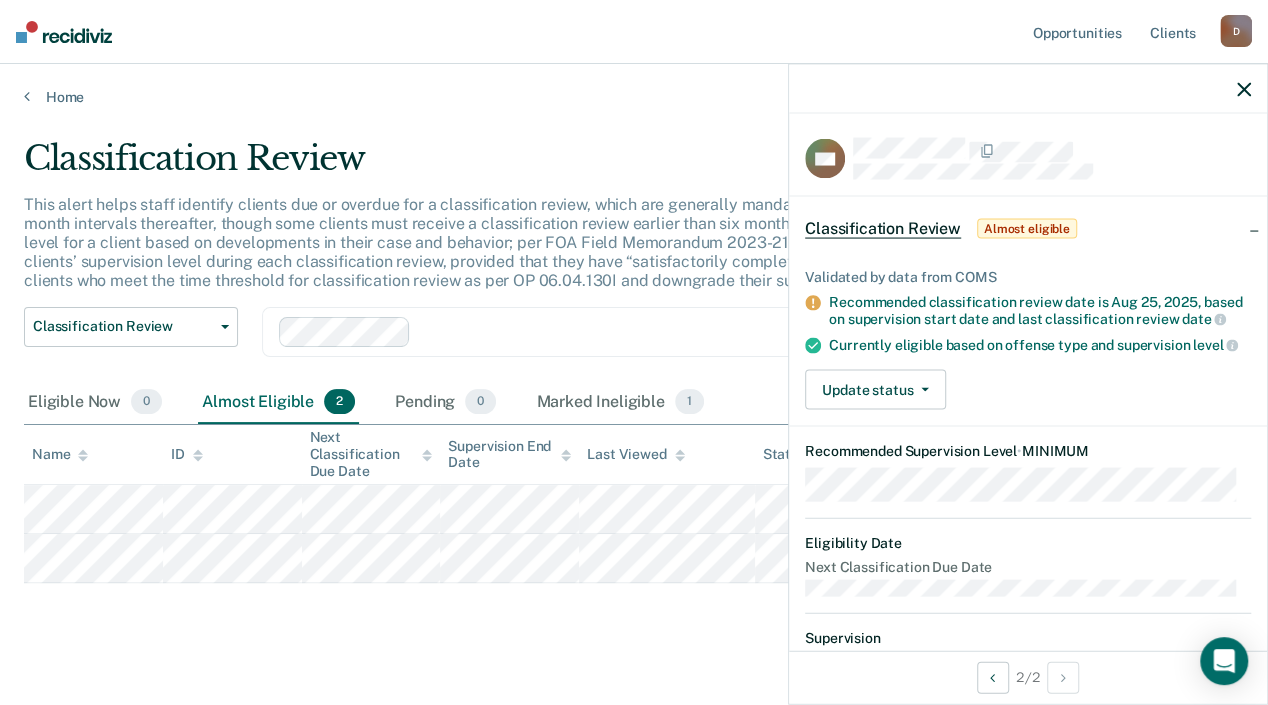 click 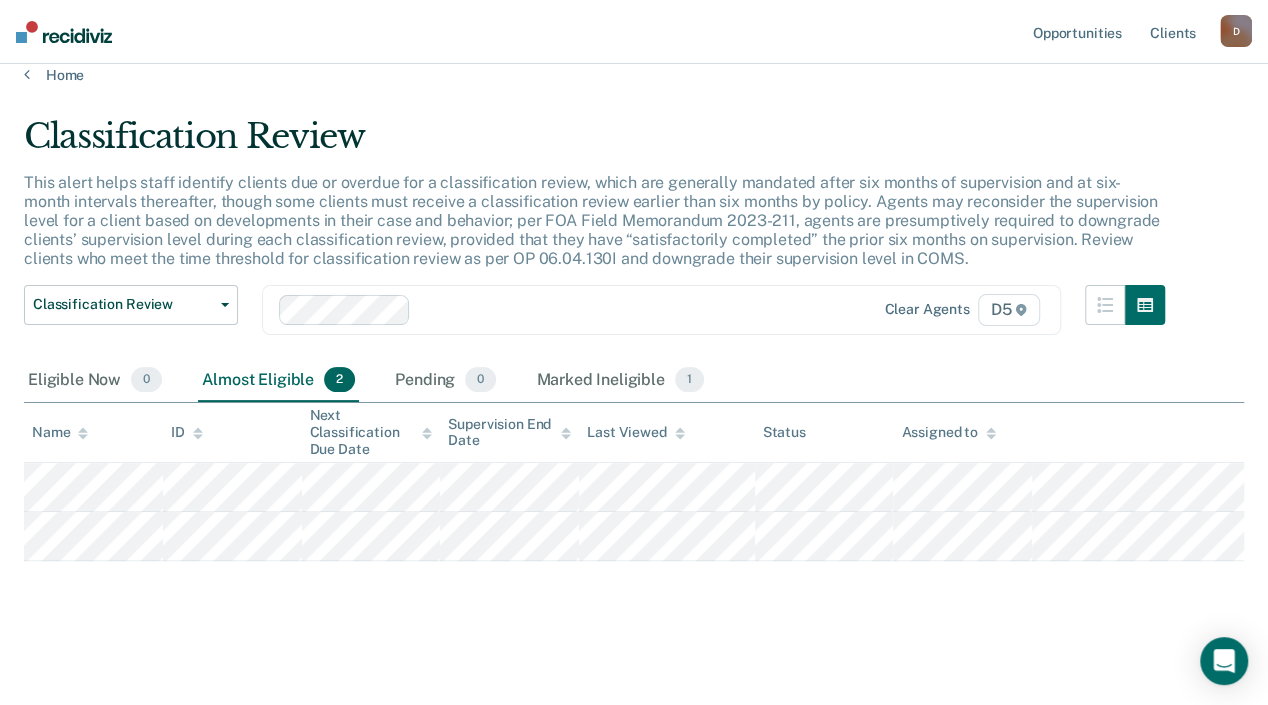 scroll, scrollTop: 38, scrollLeft: 0, axis: vertical 